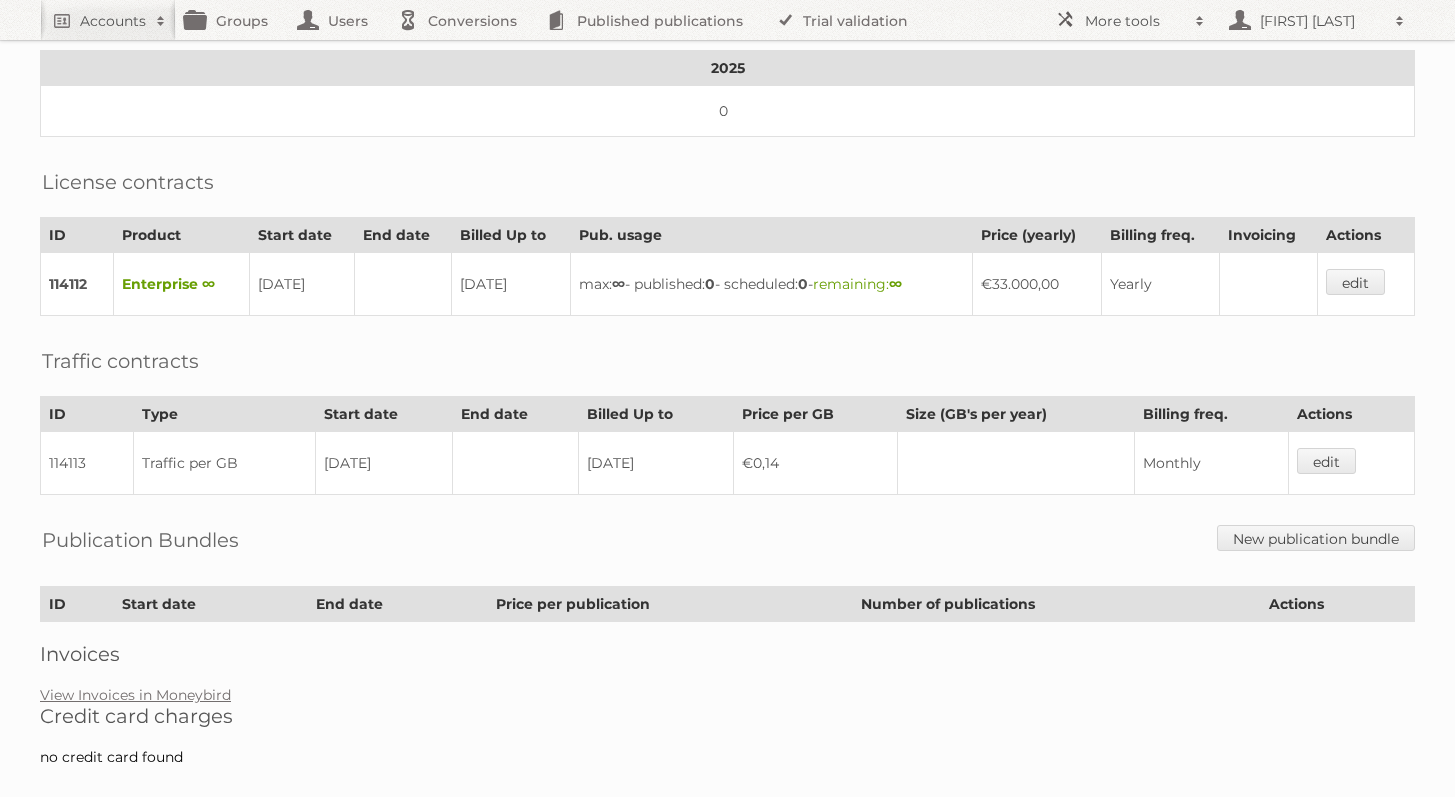 scroll, scrollTop: 355, scrollLeft: 0, axis: vertical 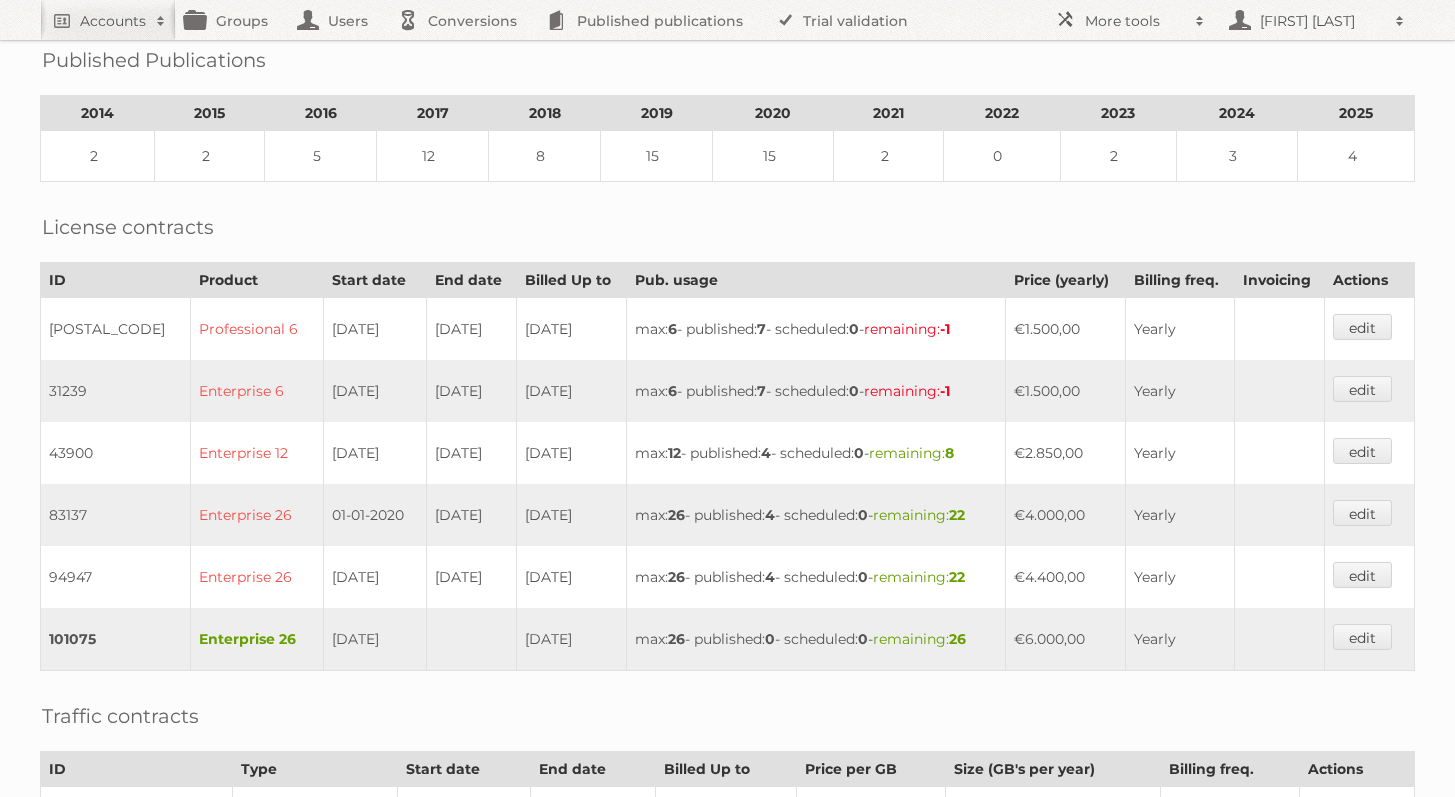 drag, startPoint x: 340, startPoint y: 628, endPoint x: 475, endPoint y: 629, distance: 135.00371 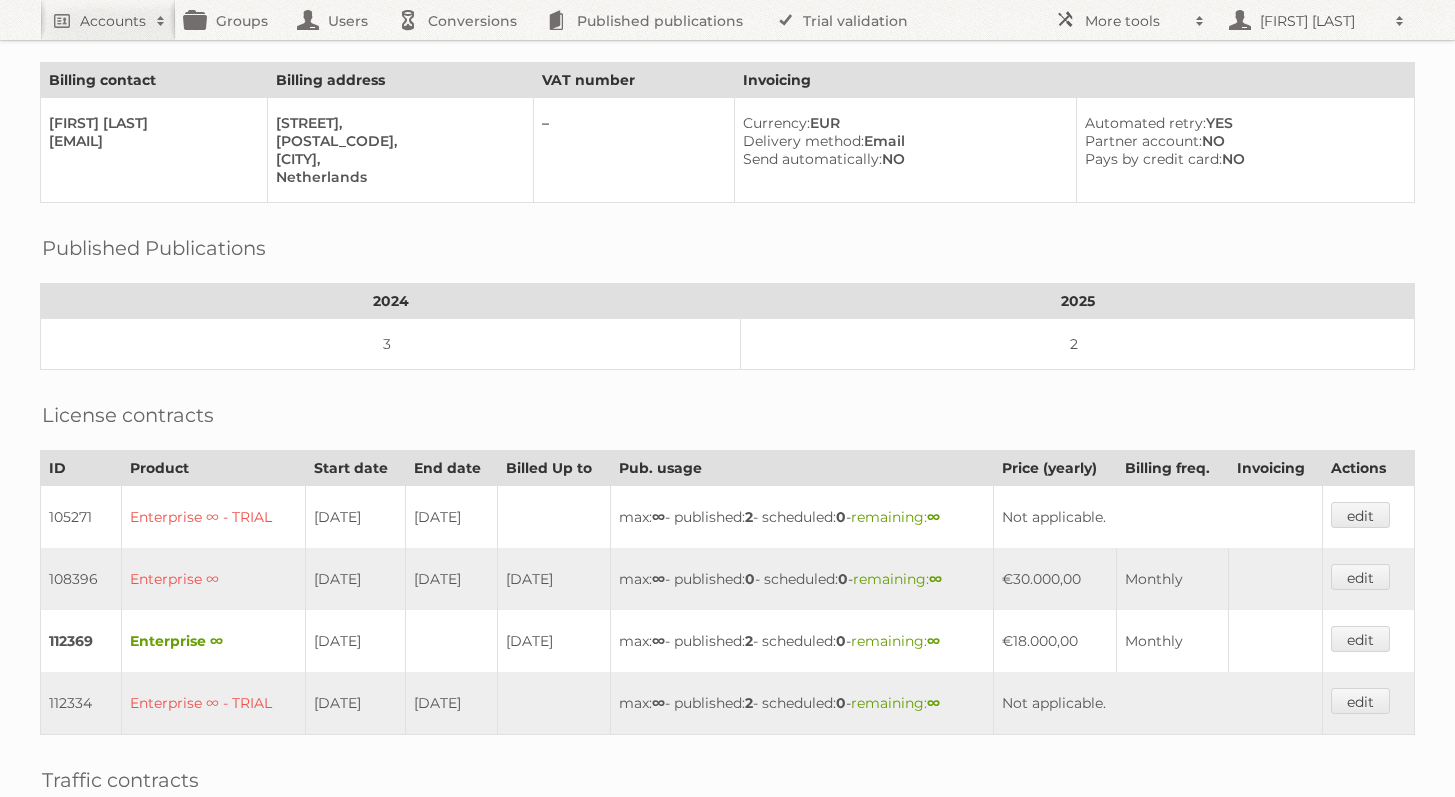 scroll, scrollTop: 277, scrollLeft: 0, axis: vertical 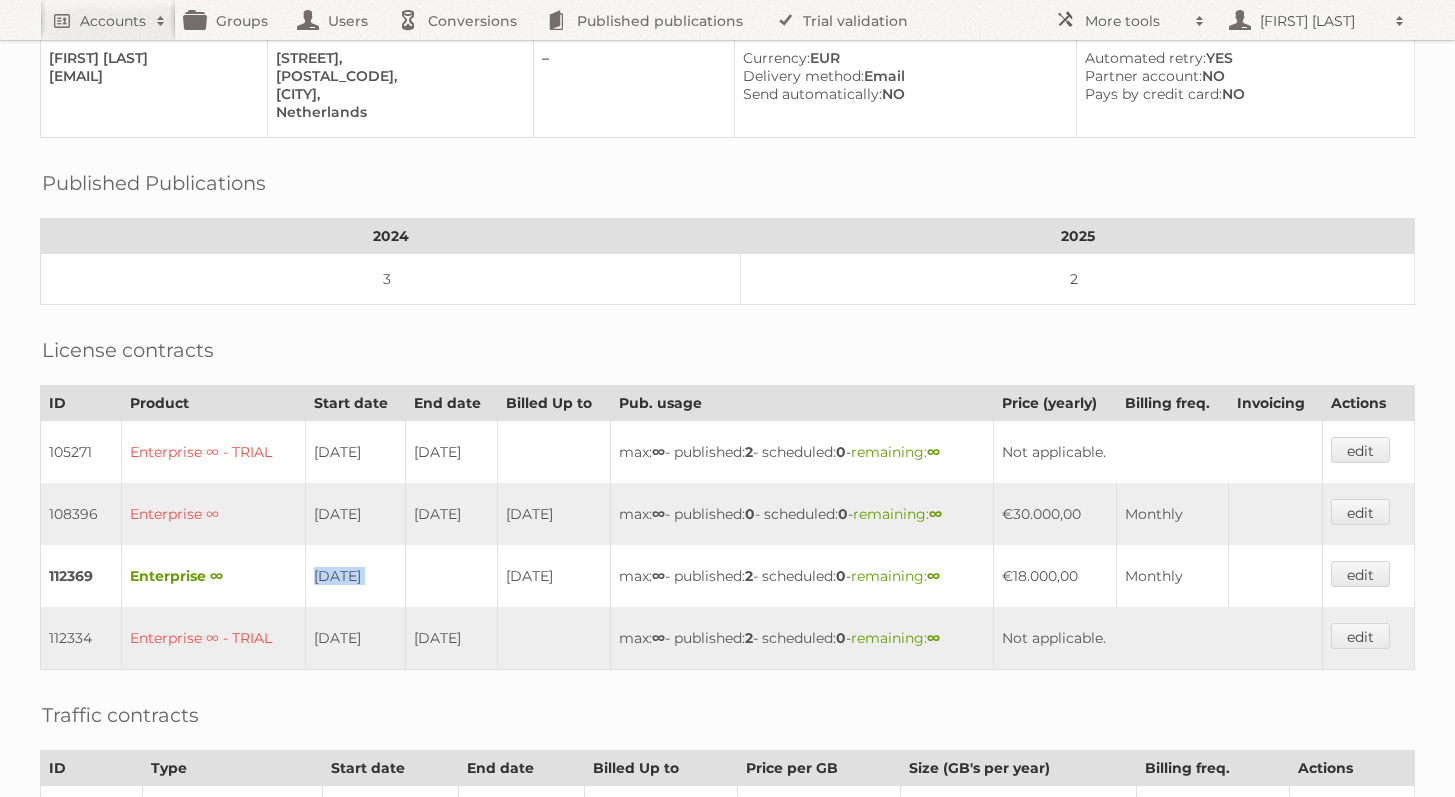 drag, startPoint x: 299, startPoint y: 562, endPoint x: 610, endPoint y: 554, distance: 311.10287 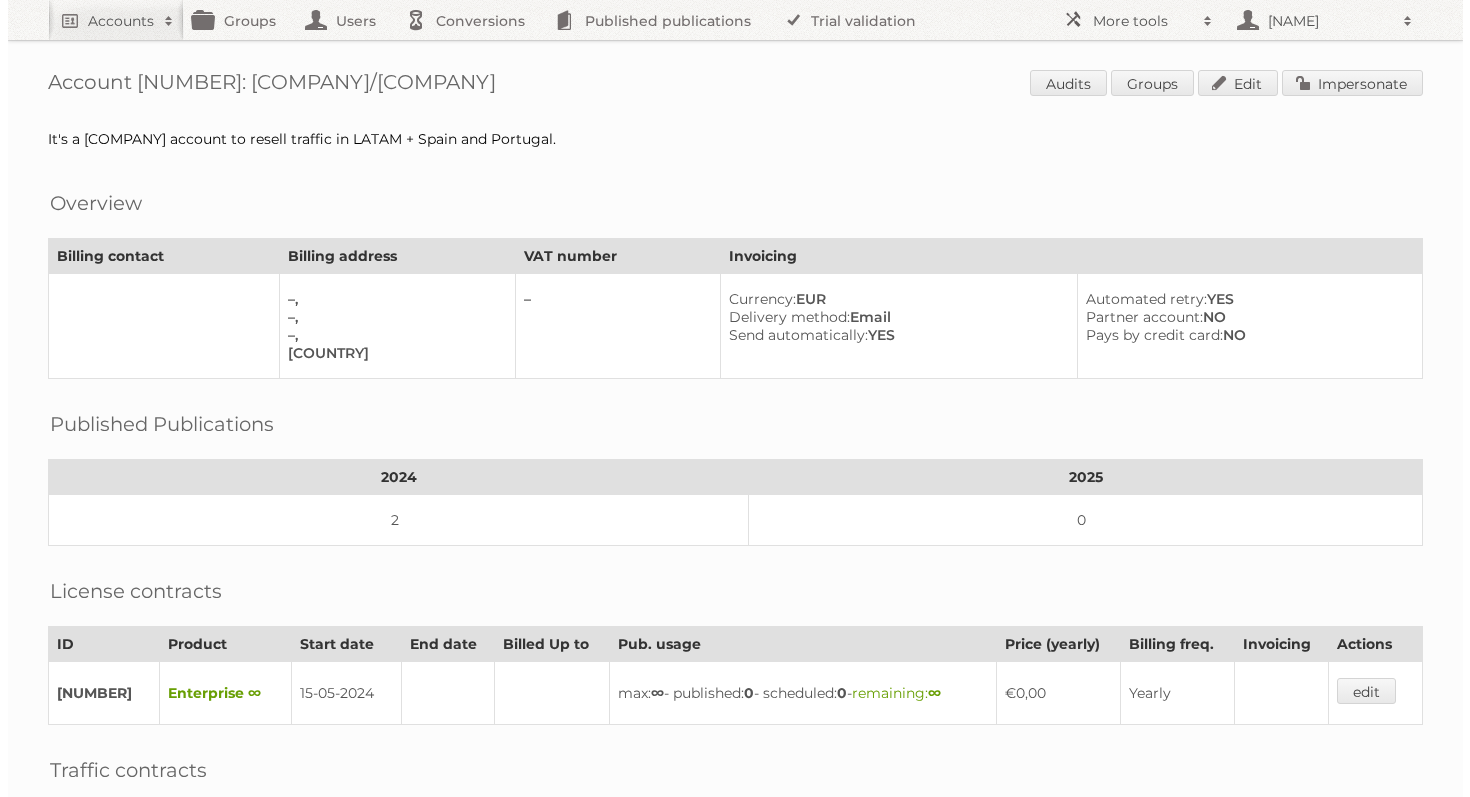 scroll, scrollTop: 0, scrollLeft: 0, axis: both 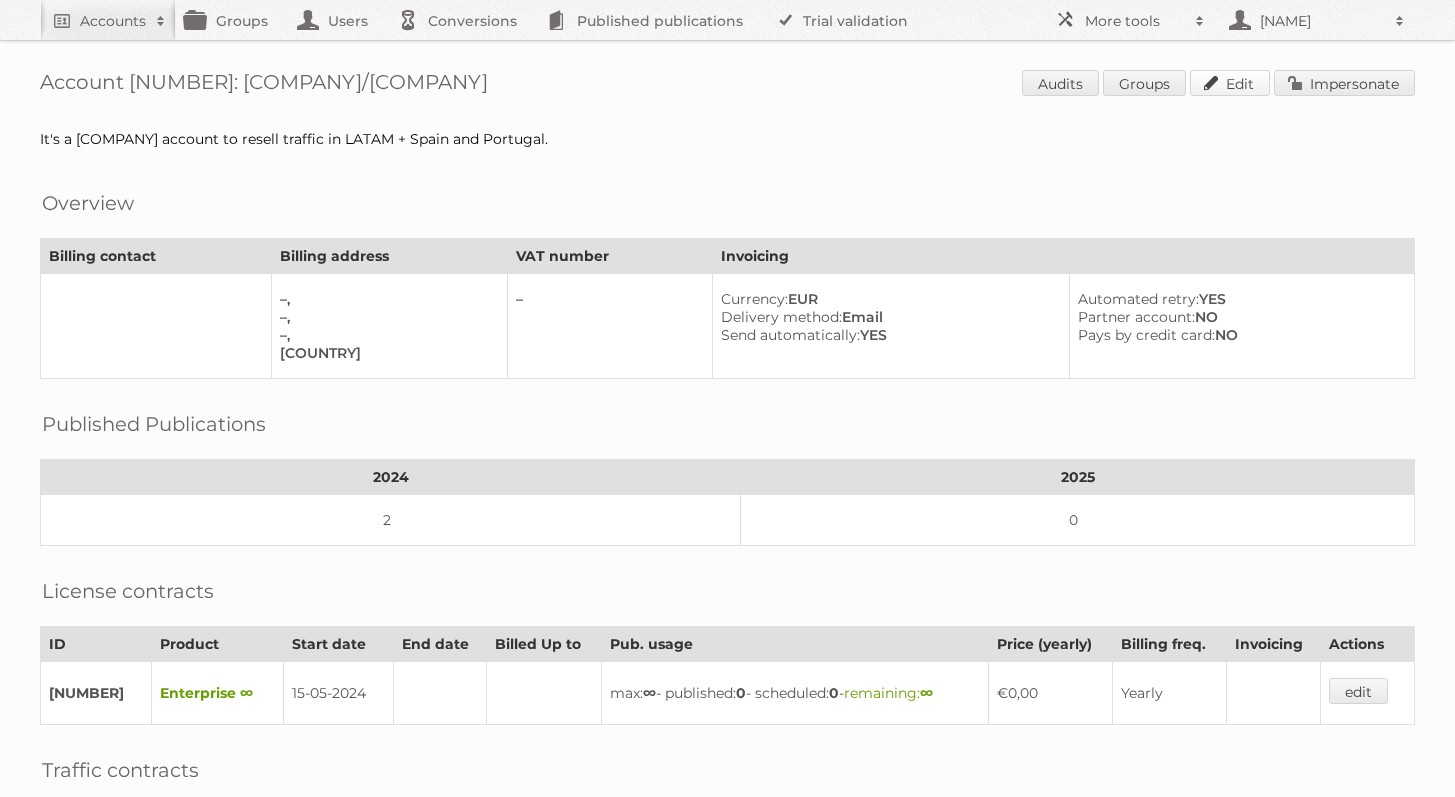 click on "Edit" at bounding box center [1230, 83] 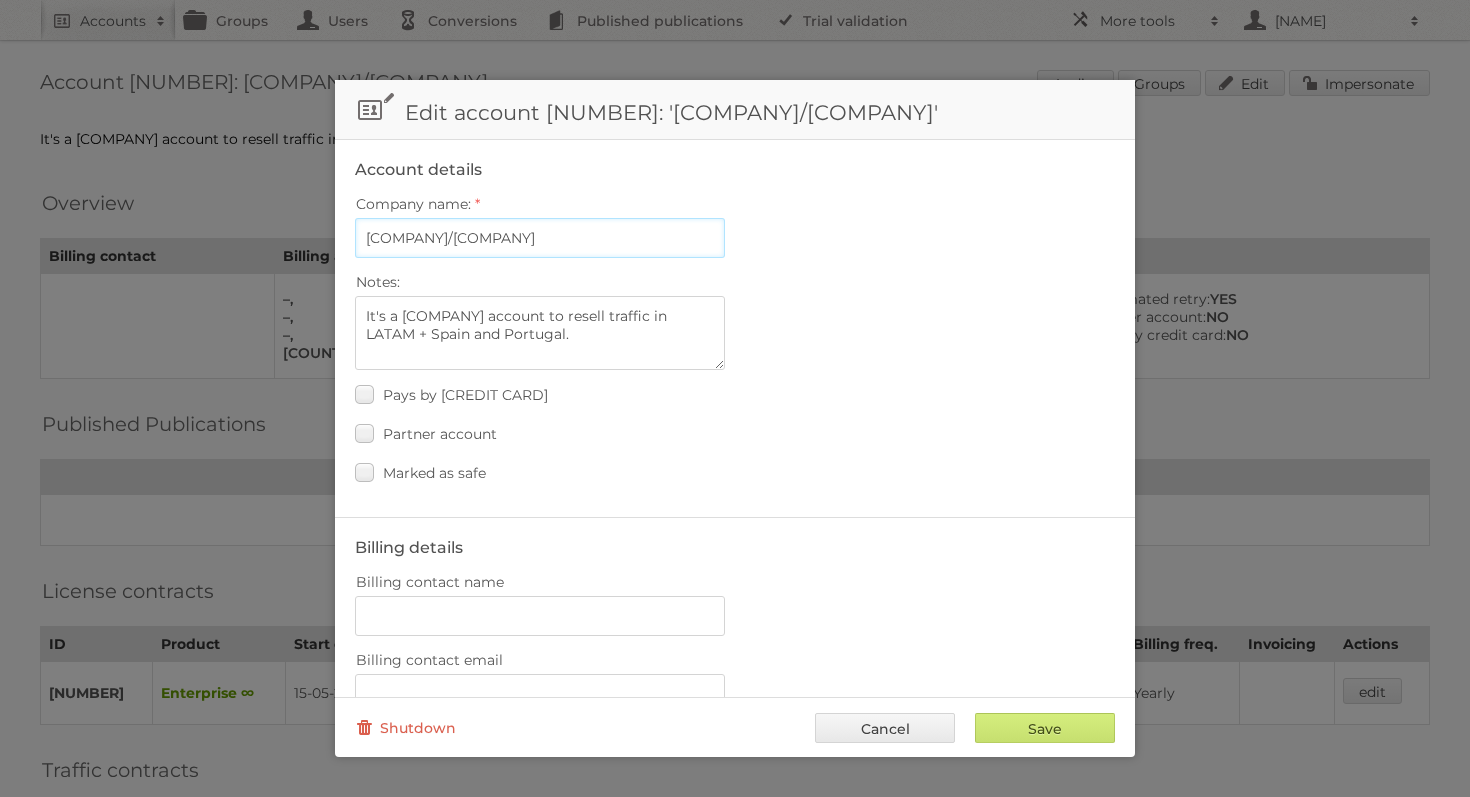 click on "Kimbino/Hyperia" at bounding box center (540, 238) 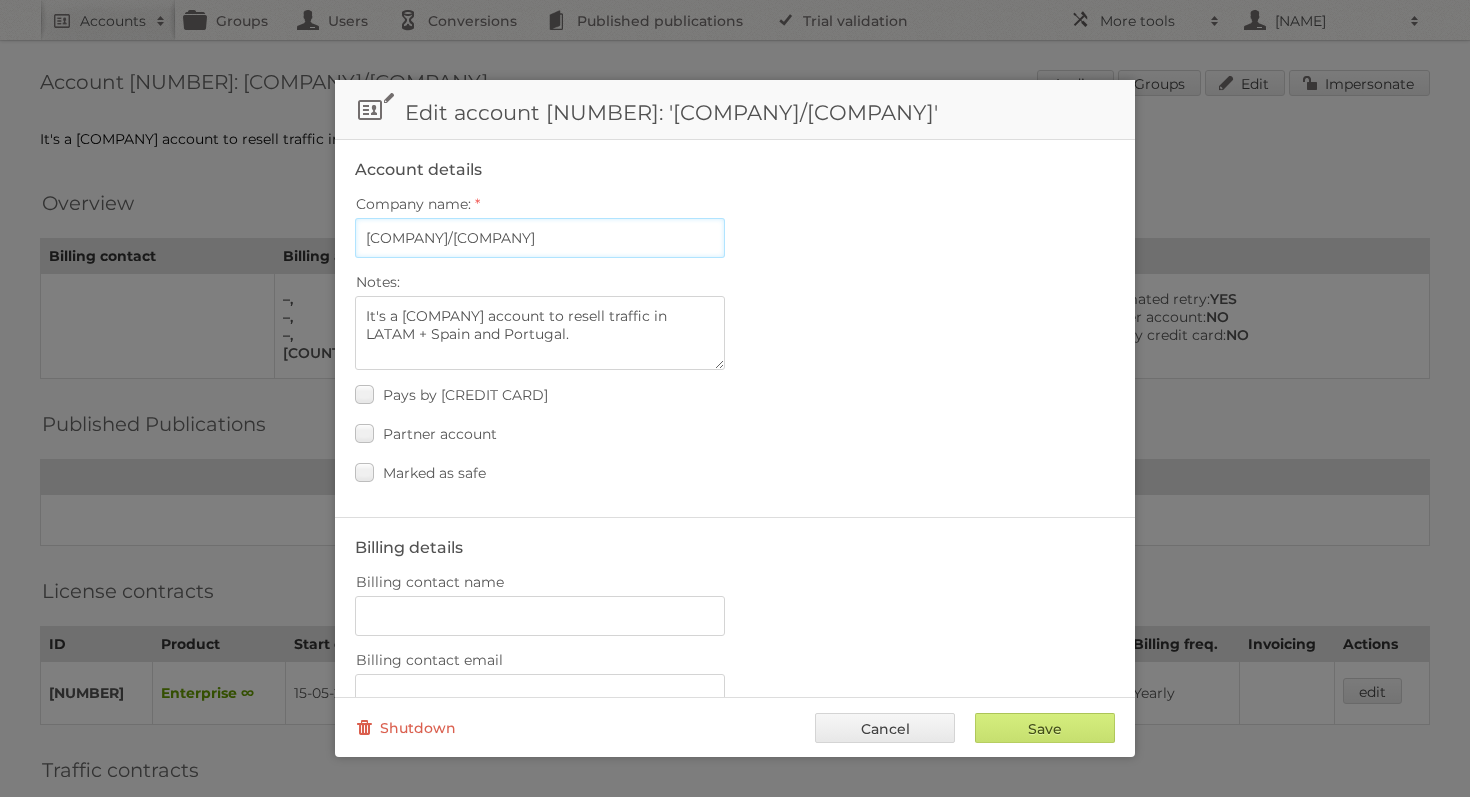 click on "Kimbino/Hyperia" at bounding box center [540, 238] 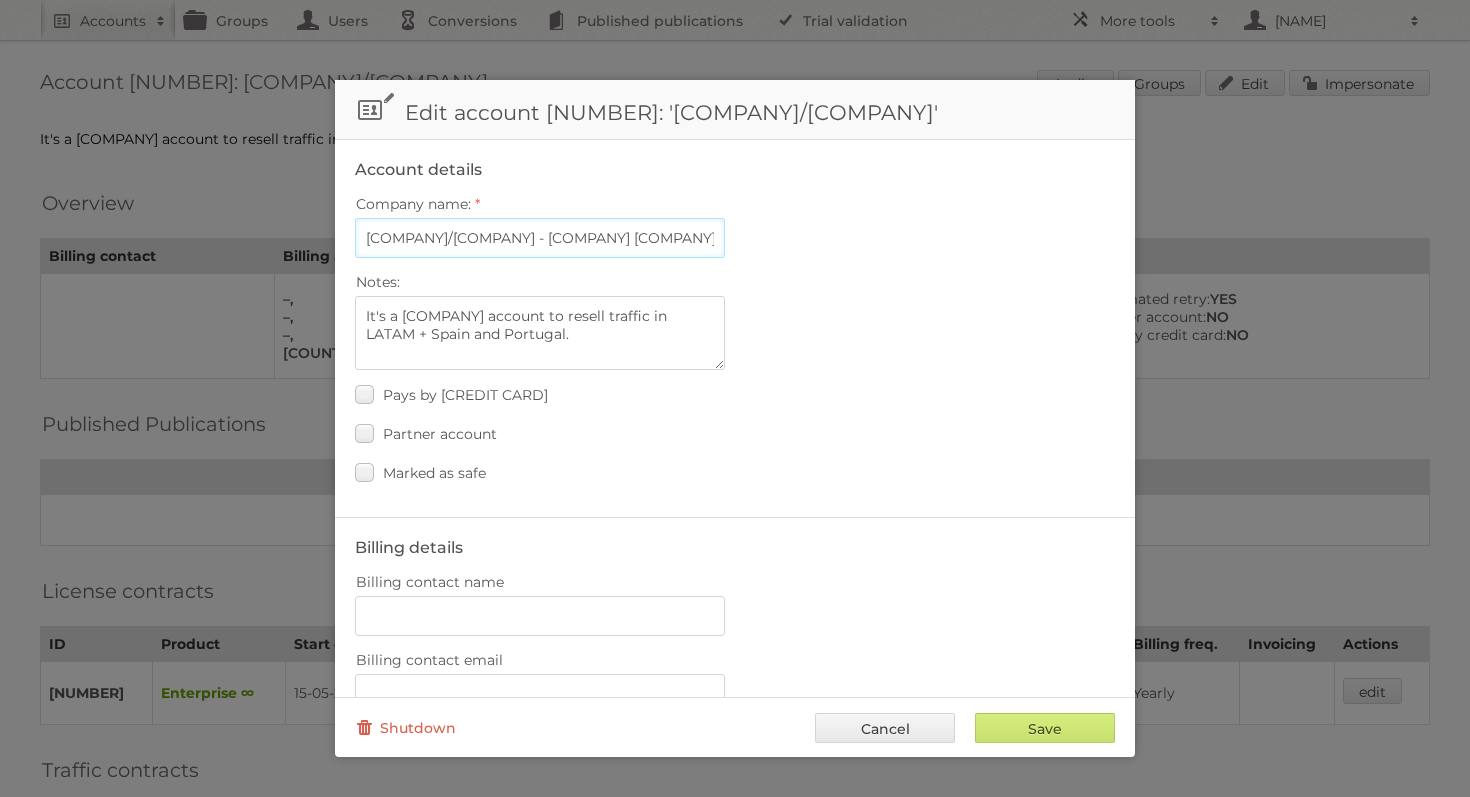 type on "[COMPANY]/[COMPANY] - [COMPANY] [COMPANY]" 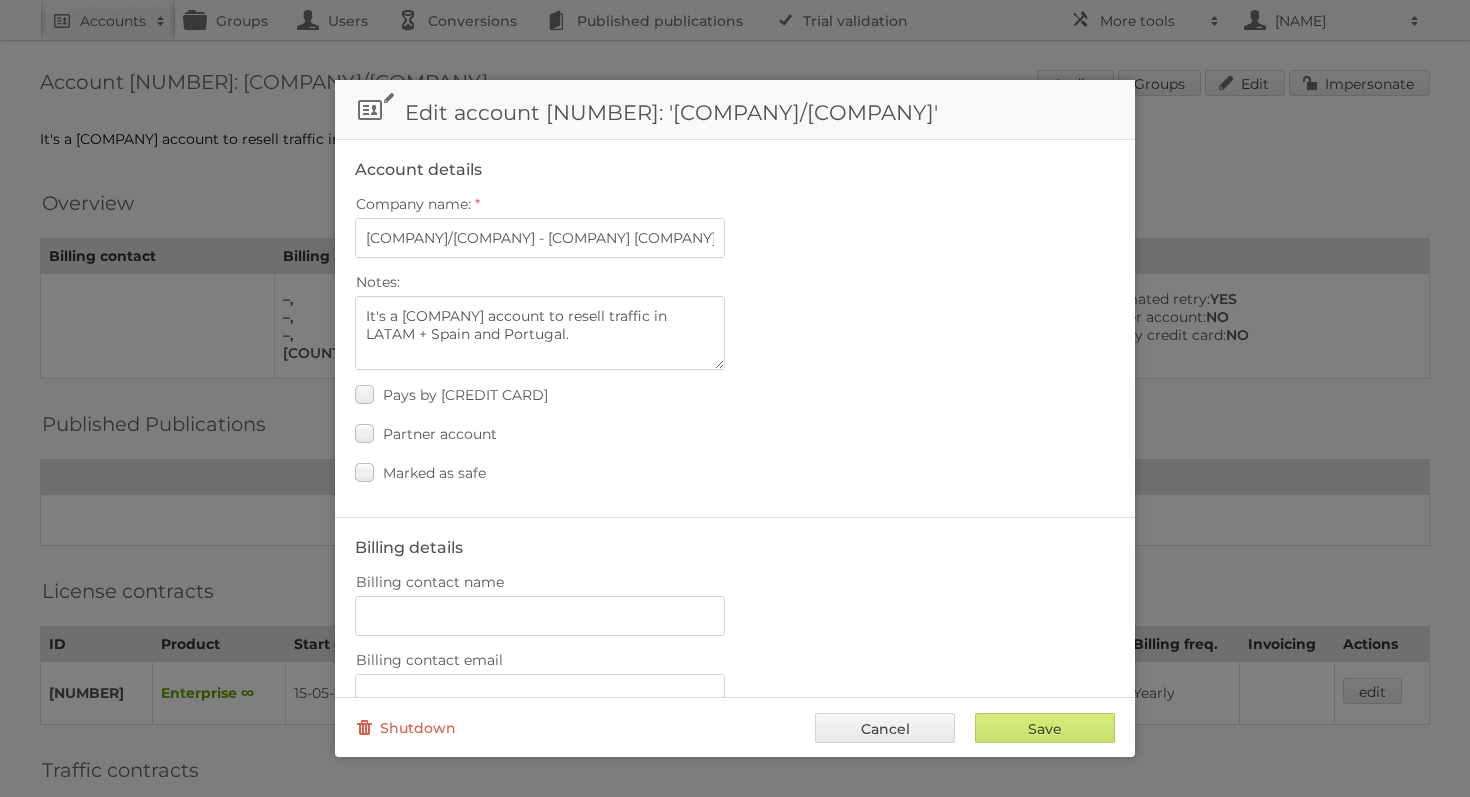 click on "Save
Cancel
Shutdown" at bounding box center [735, 727] 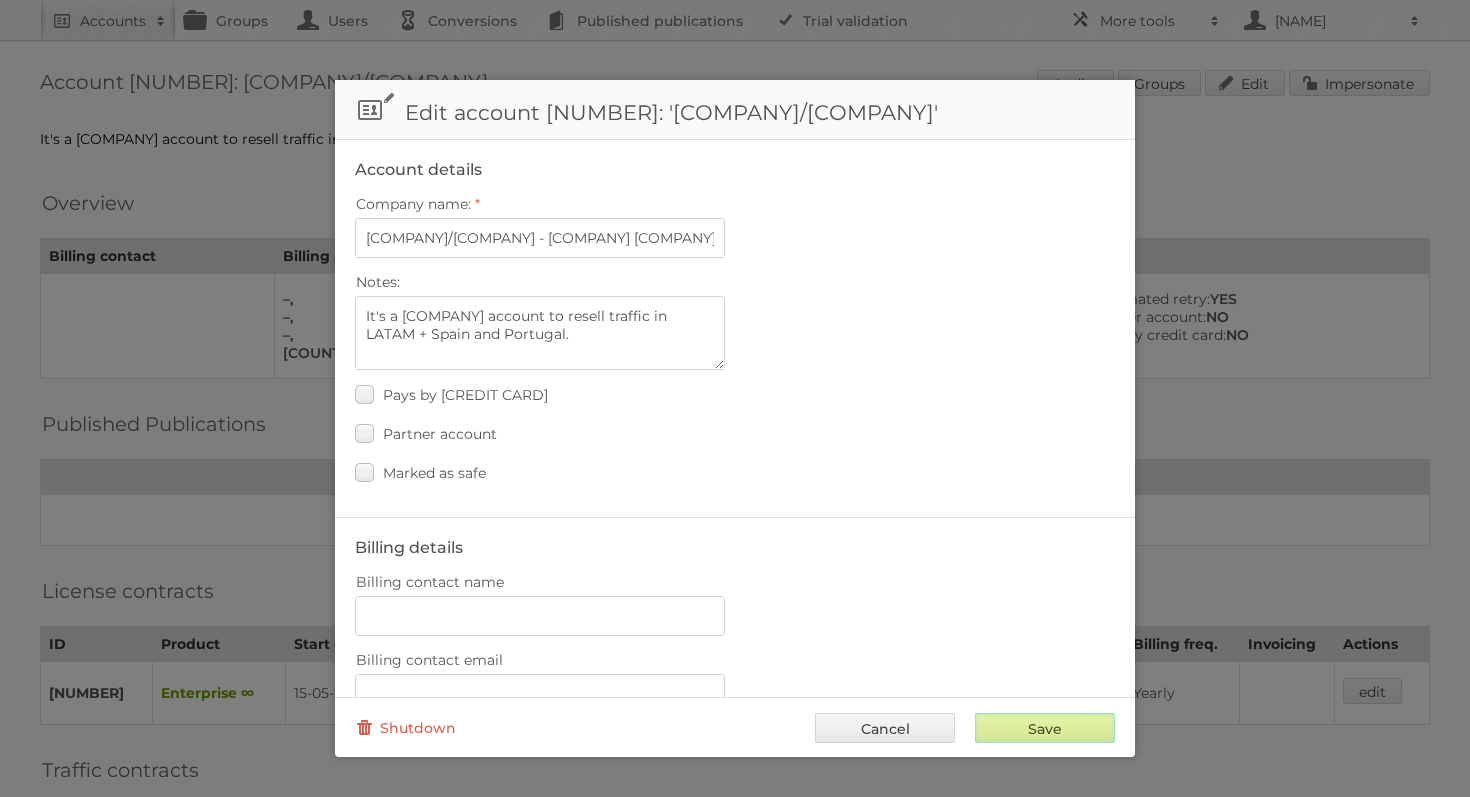 click on "Save" at bounding box center [1045, 728] 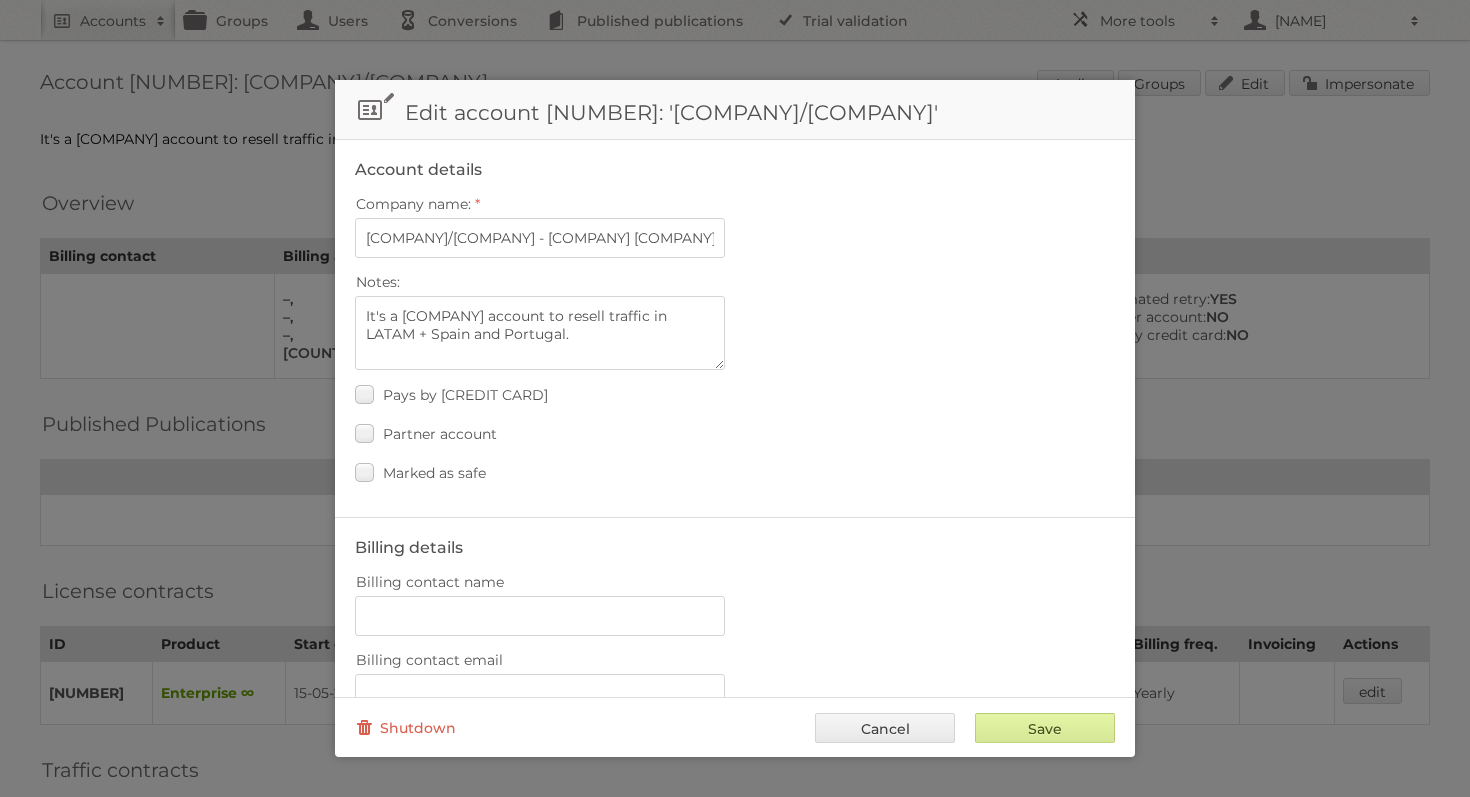 type on "..." 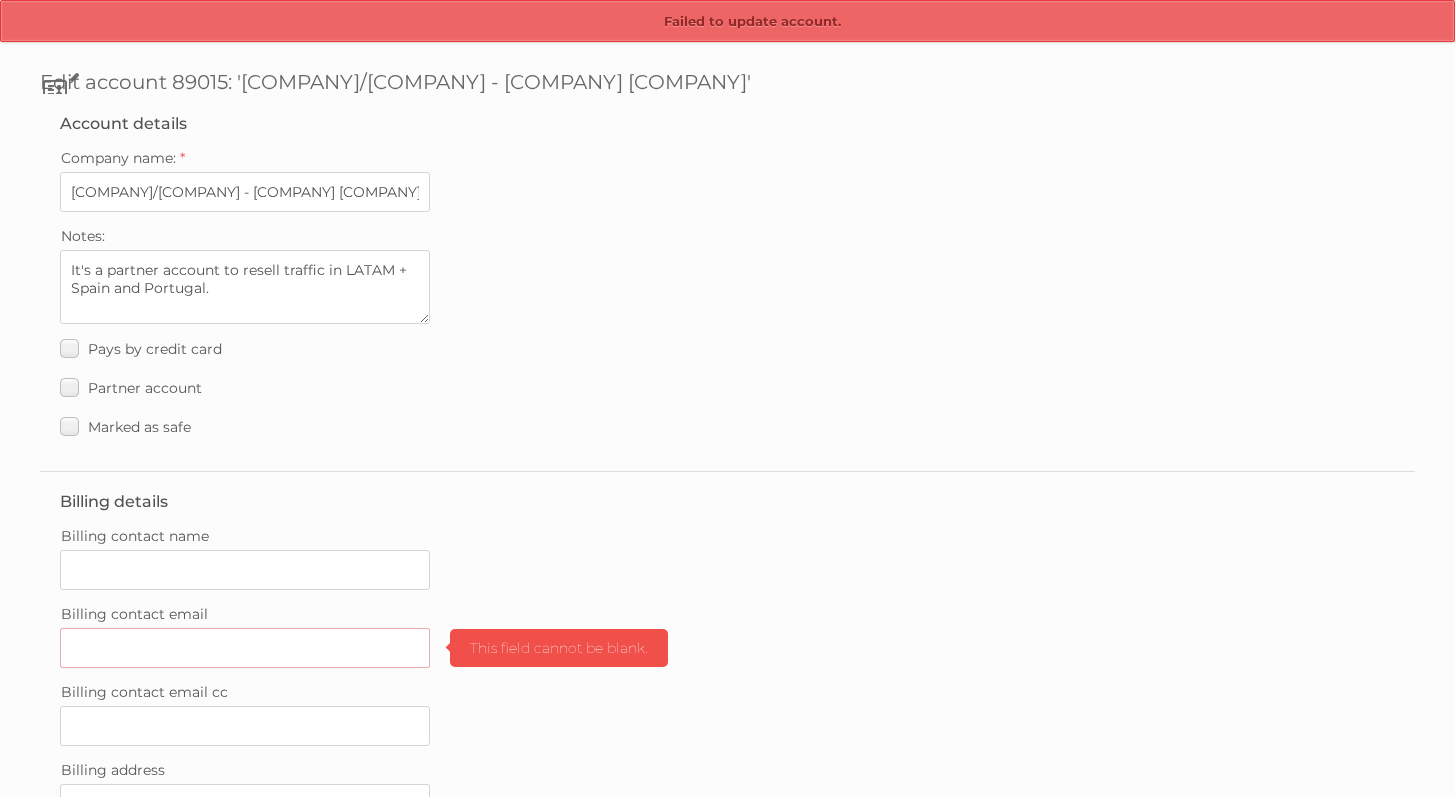 scroll, scrollTop: 0, scrollLeft: 0, axis: both 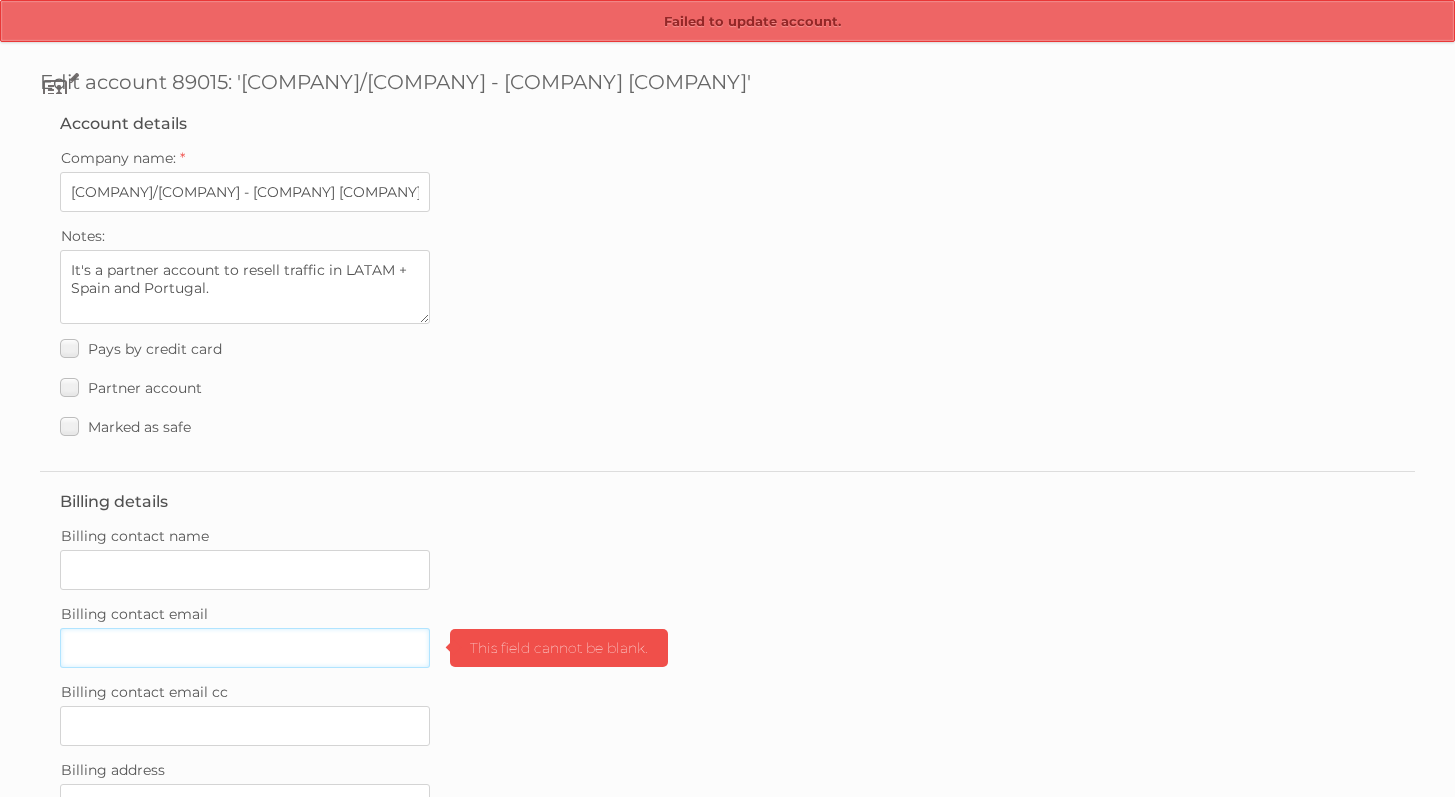 click on "Billing contact email" at bounding box center (245, 648) 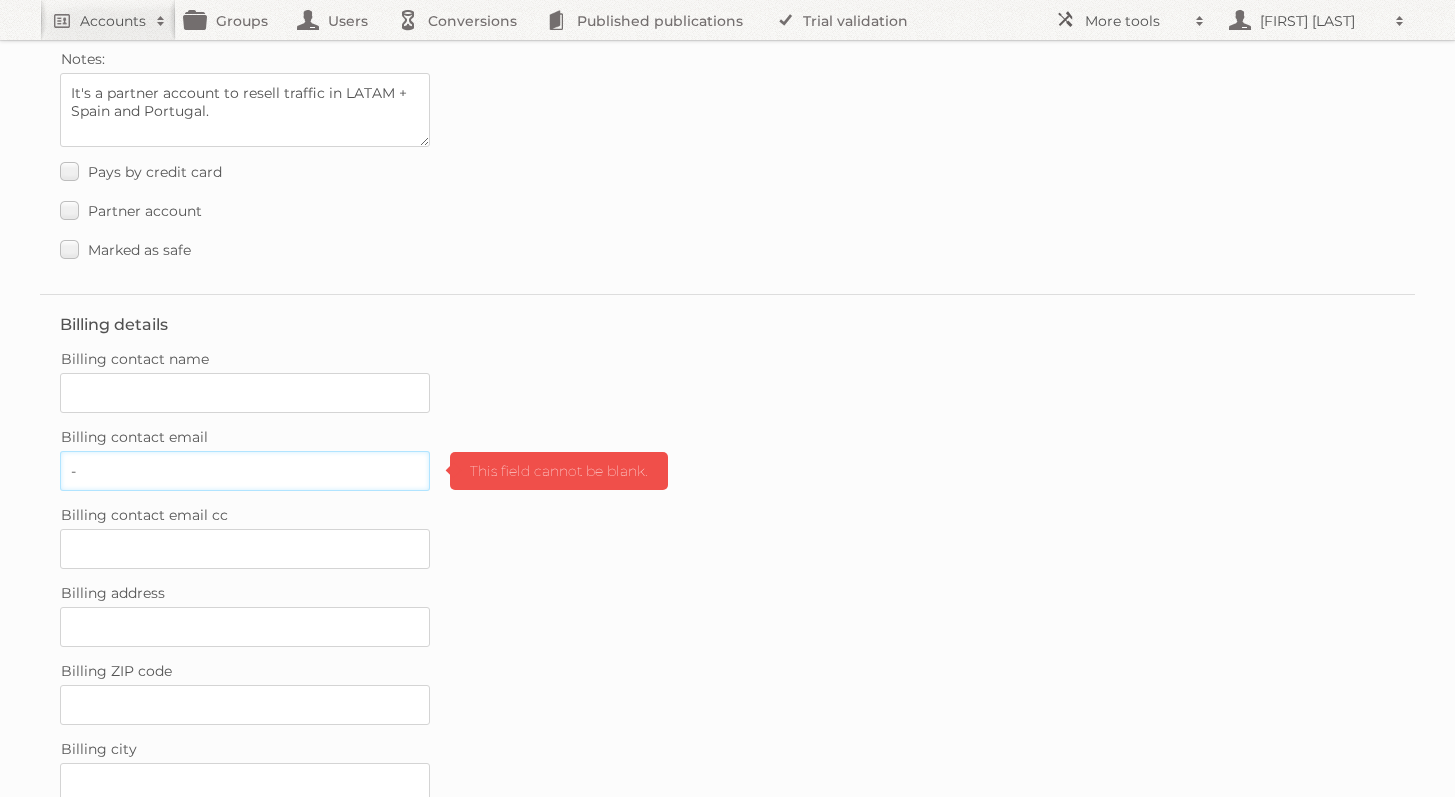 scroll, scrollTop: 770, scrollLeft: 0, axis: vertical 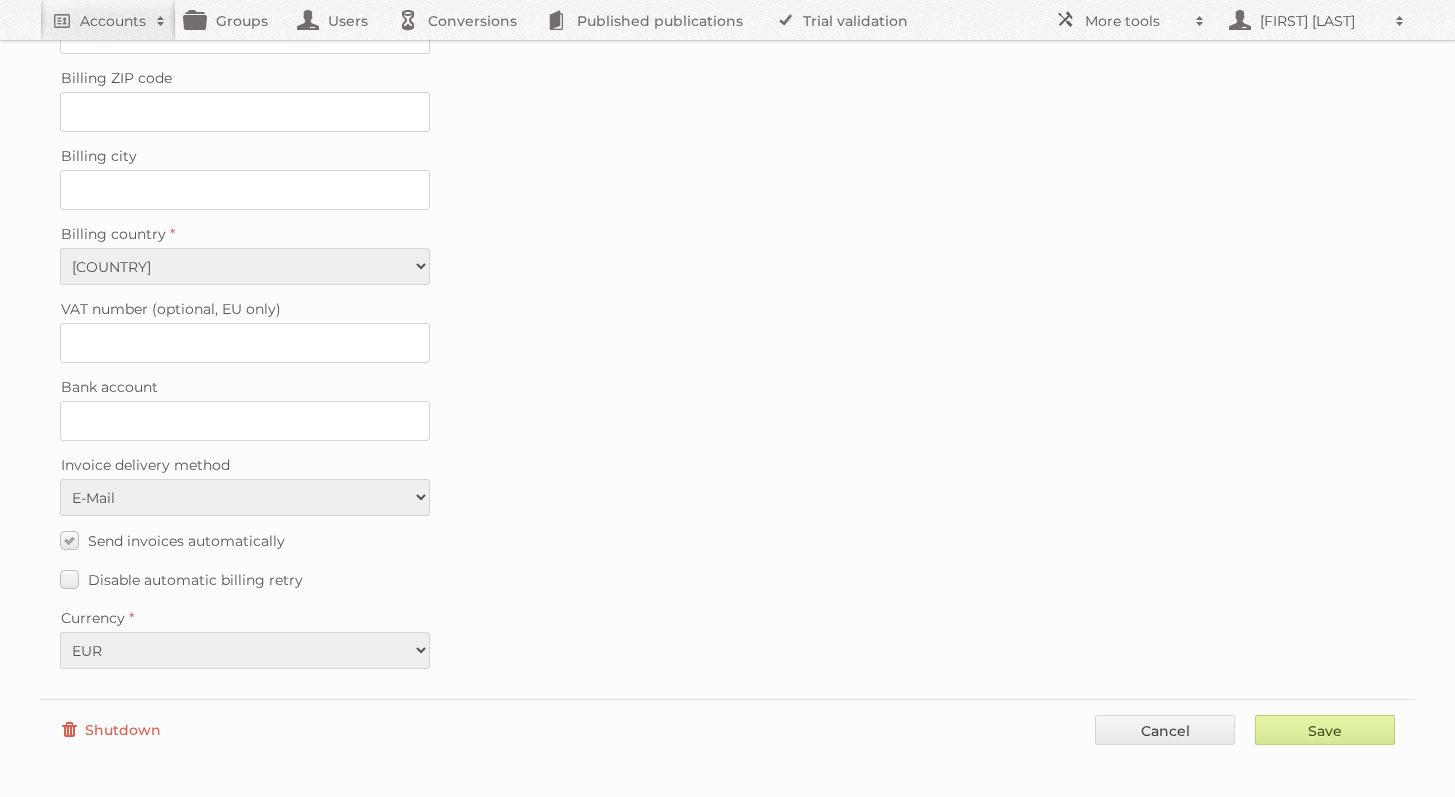 type on "-" 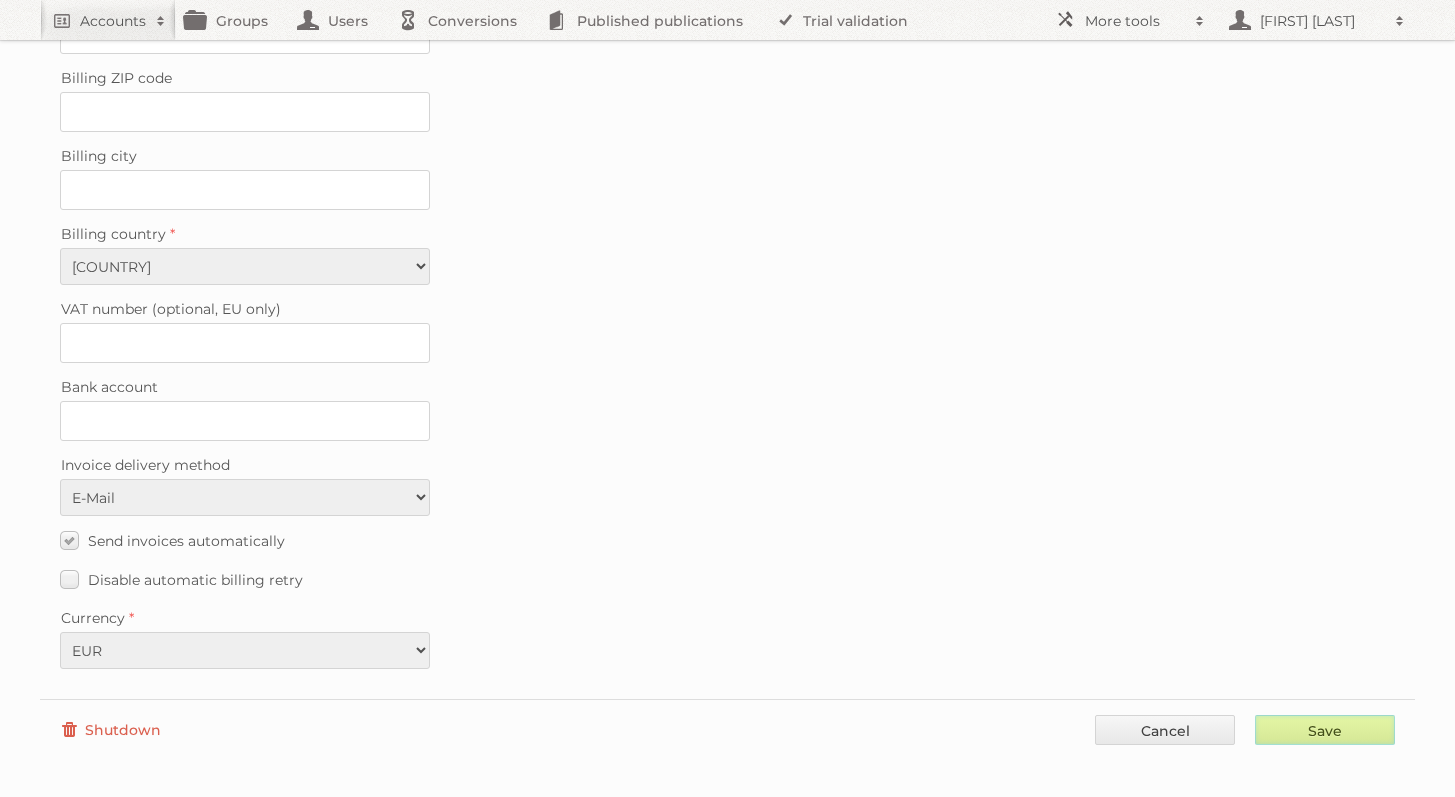 click on "Save" at bounding box center (1325, 730) 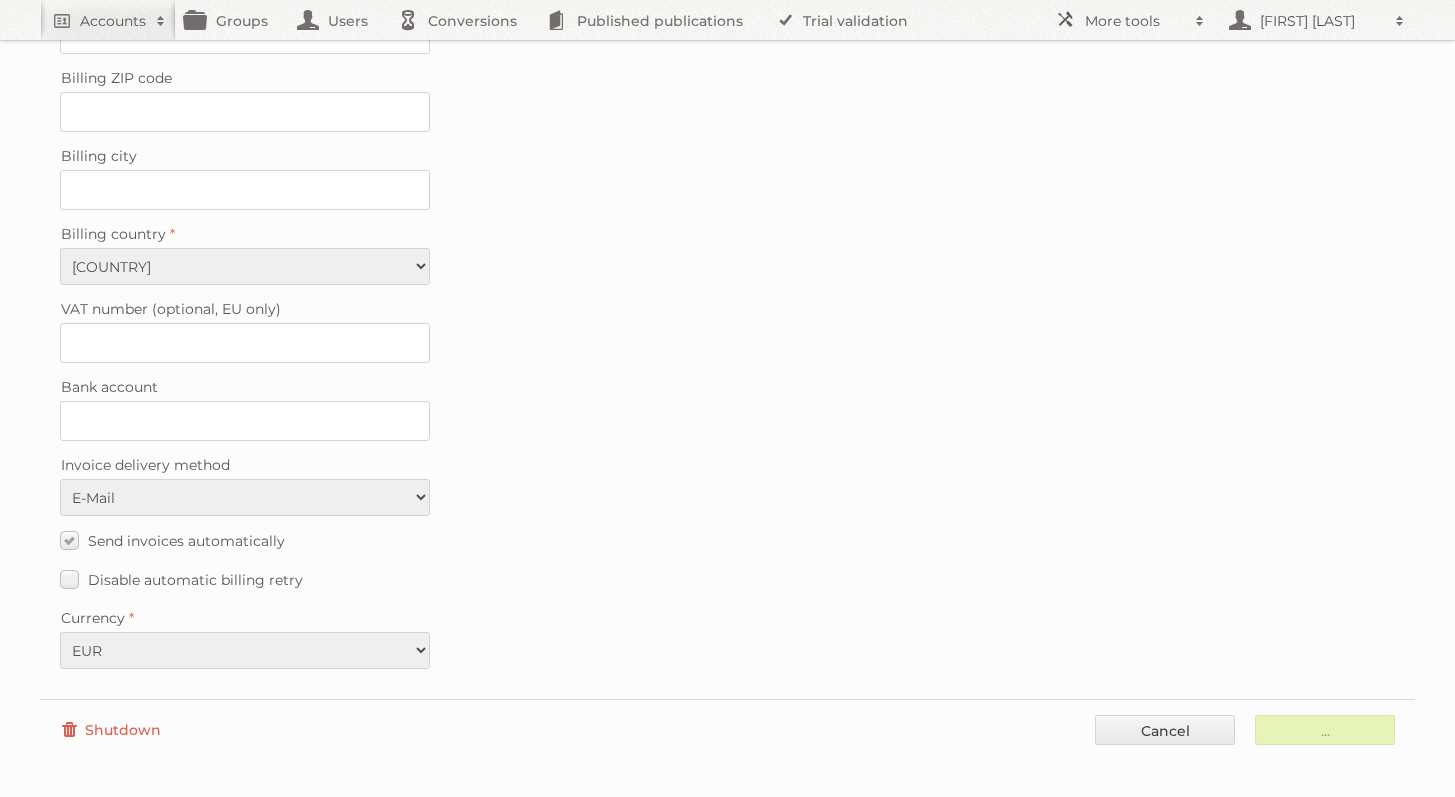 type on "Save" 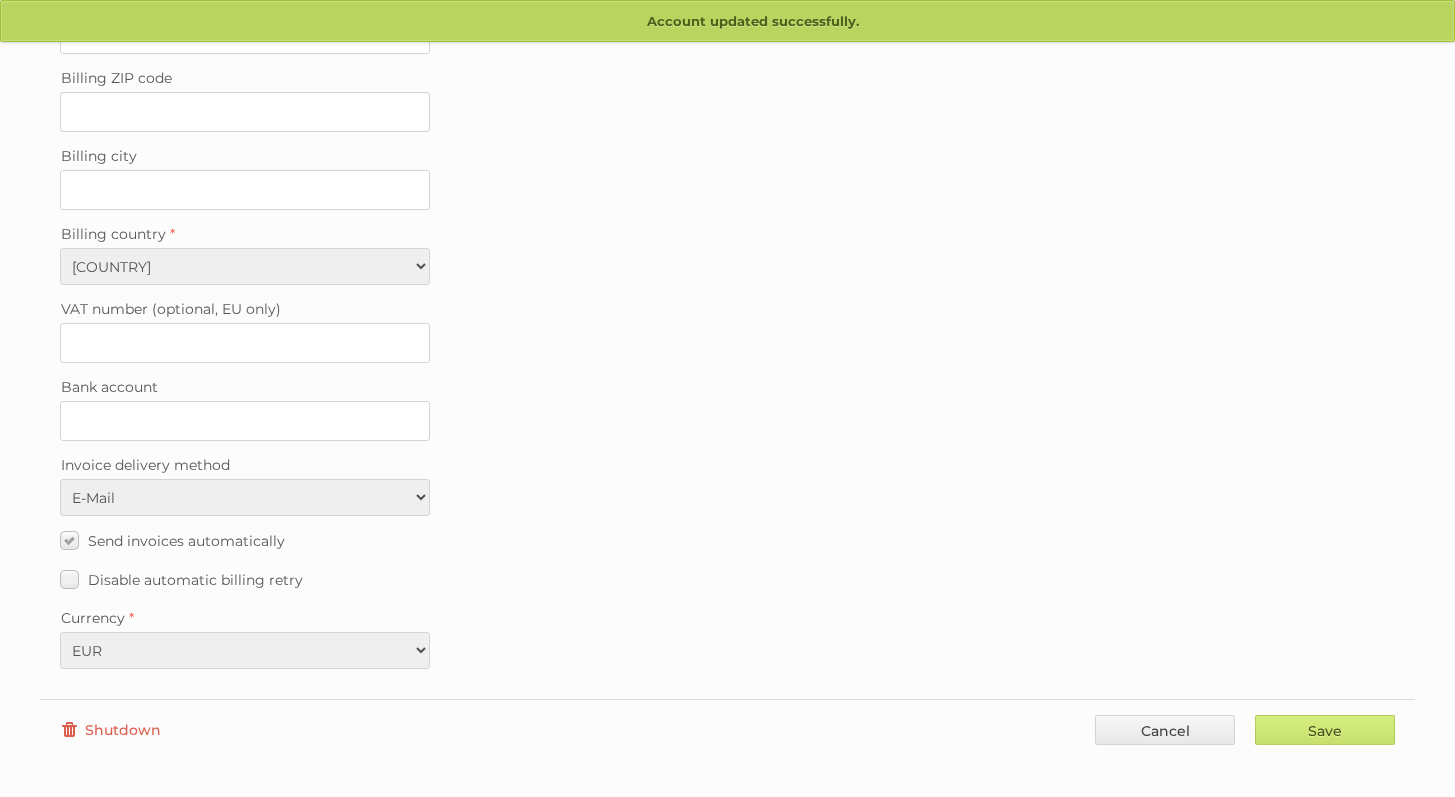 scroll, scrollTop: 0, scrollLeft: 0, axis: both 